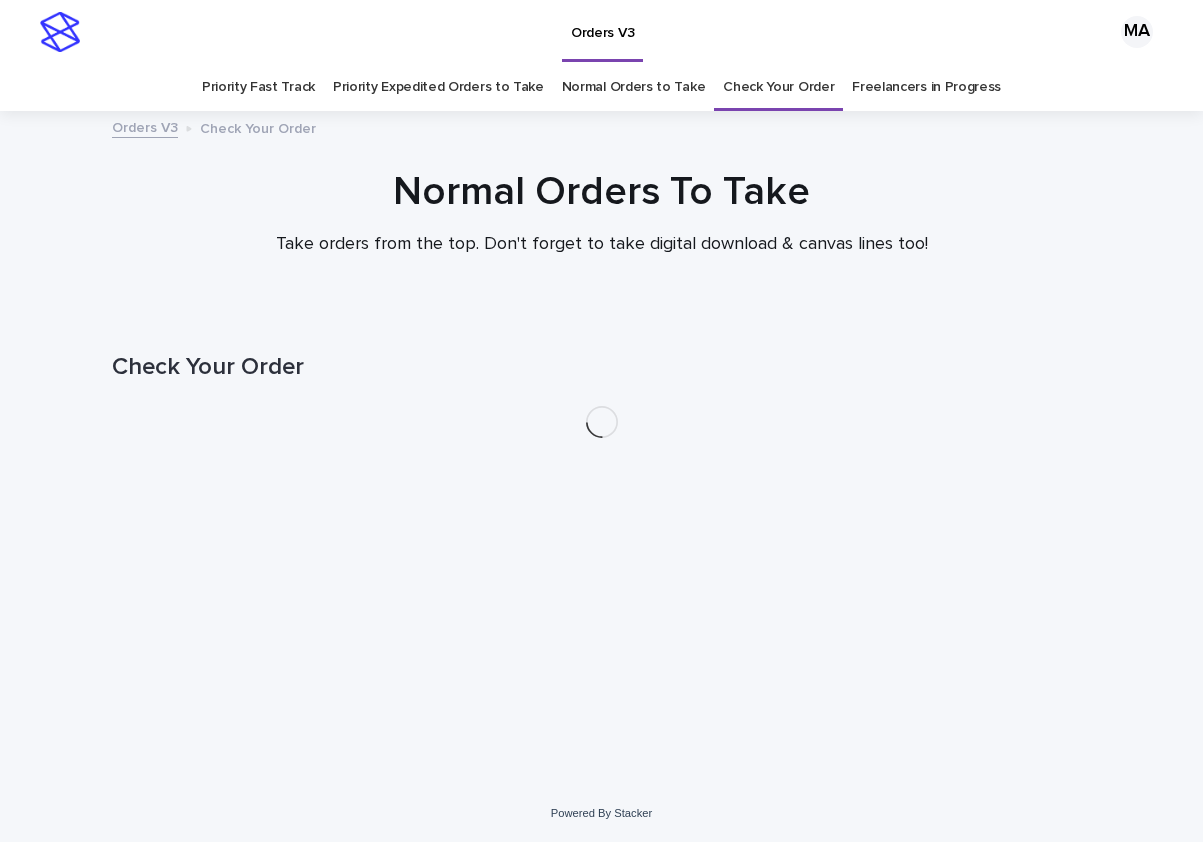 scroll, scrollTop: 0, scrollLeft: 0, axis: both 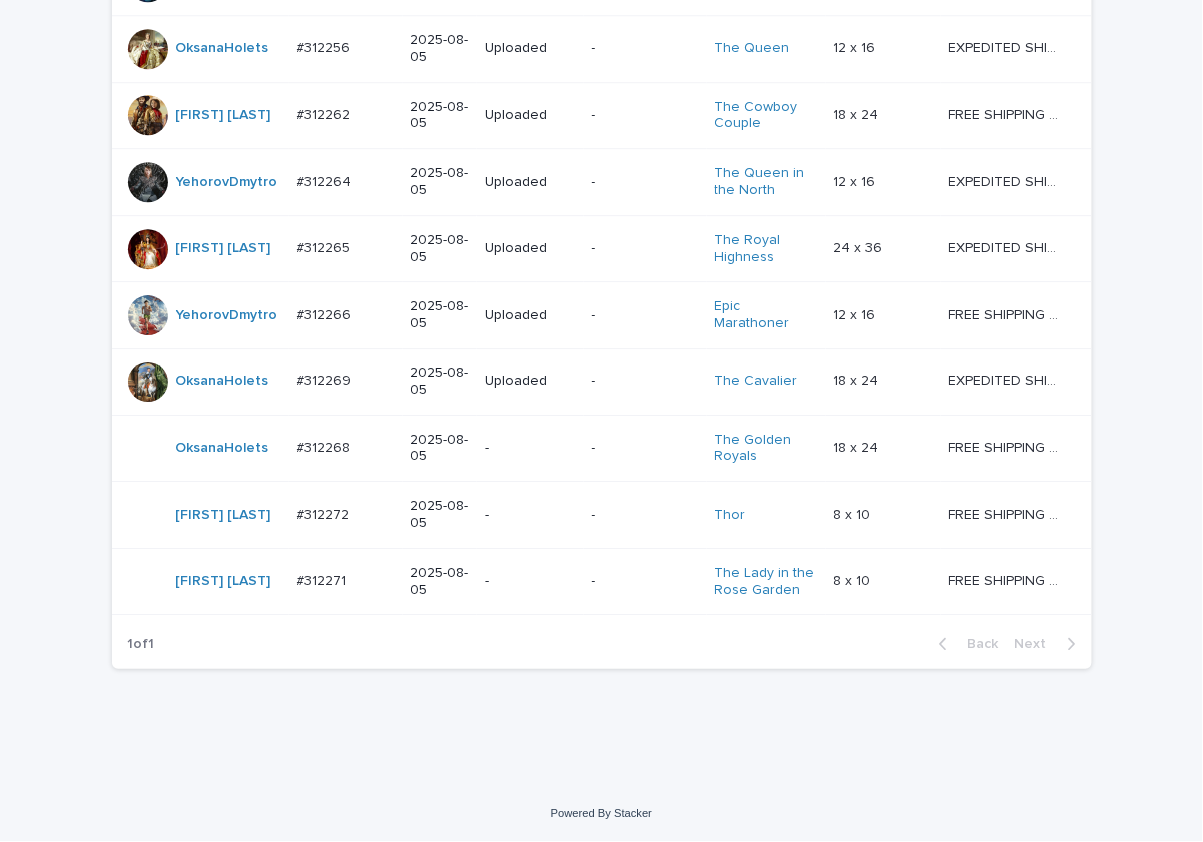 click on "Loading... Saving… Loading... Saving… Check Your Order Artist Name Date Design_status Customer_status Product_Title Product_Variant Shipping_Title TaoNguyen   Do_not_delete Do_not_delete   - Uploaded - - - -   - -   RolaineSanJuan   #301204_T #301204_T   2025-05-26 - - Change your picture   - -   - -   MariiaBuchka   #310713 #310713   2025-06-29 Uploaded Needs revisions The Noble Couple   DIGITAL ONLY DIGITAL ONLY   EXPEDITED SHIPPING - preview in 1 business day; delivery up to 5 business days after your approval. EXPEDITED SHIPPING - preview in 1 business day; delivery up to 5 business days after your approval.   YehorovDmytro   #311491 #311491   2025-07-18 Uploaded Needs revisions The Godfather   18 x 24 18 x 24   FREE SHIPPING - preview in 1-2 business days, after your approval delivery will take 5-10 b.d. FREE SHIPPING - preview in 1-2 business days, after your approval delivery will take 5-10 b.d.   OksanaHolets   #311767 #311767   2025-07-25 Uploaded Needs revisions The Viking Royals" at bounding box center [601, -193] 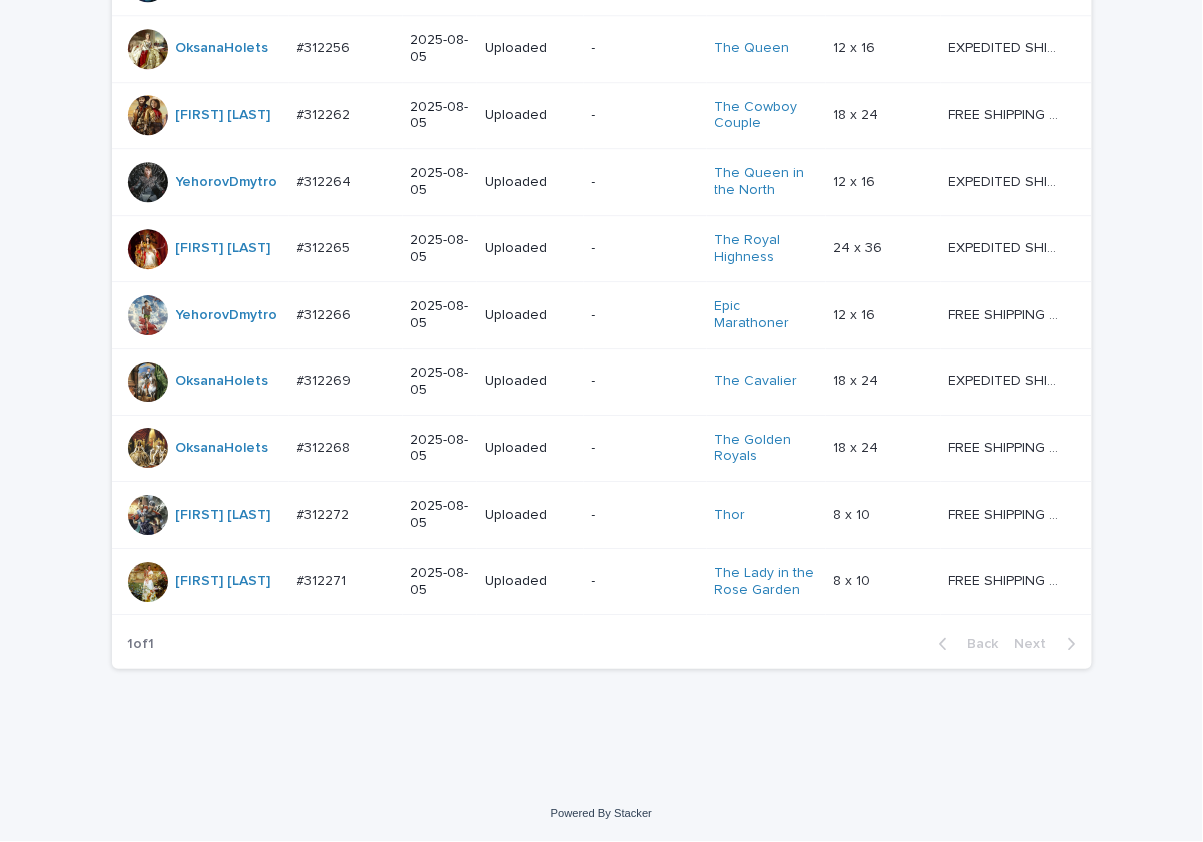 click on "Loading... Saving… Loading... Saving… Check Your Order Artist Name Date Design_status Customer_status Product_Title Product_Variant Shipping_Title TaoNguyen   Do_not_delete Do_not_delete   - Uploaded - - - -   - -   RolaineSanJuan   #301204_T #301204_T   2025-05-26 - - Change your picture   - -   - -   MariiaBuchka   #310713 #310713   2025-06-29 Uploaded Needs revisions The Noble Couple   DIGITAL ONLY DIGITAL ONLY   EXPEDITED SHIPPING - preview in 1 business day; delivery up to 5 business days after your approval. EXPEDITED SHIPPING - preview in 1 business day; delivery up to 5 business days after your approval.   YehorovDmytro   #311491 #311491   2025-07-18 Uploaded Needs revisions The Godfather   18 x 24 18 x 24   FREE SHIPPING - preview in 1-2 business days, after your approval delivery will take 5-10 b.d. FREE SHIPPING - preview in 1-2 business days, after your approval delivery will take 5-10 b.d.   OksanaHolets   #311767 #311767   2025-07-25 Uploaded Needs revisions The Viking Royals" at bounding box center (601, -193) 